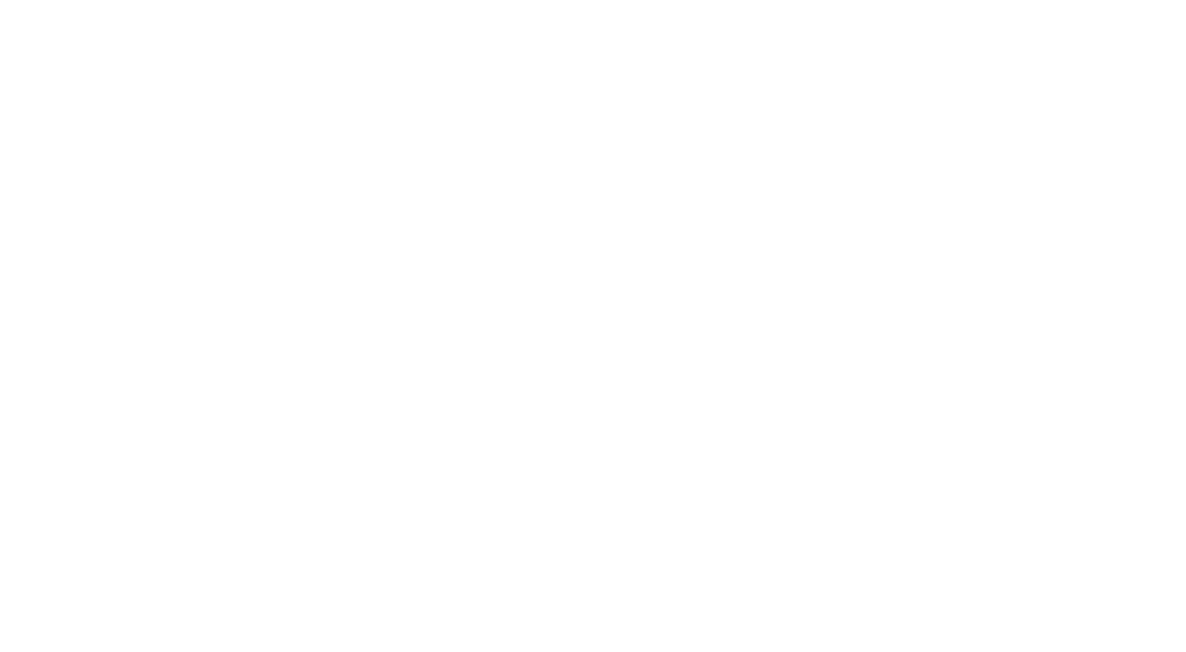 scroll, scrollTop: 0, scrollLeft: 0, axis: both 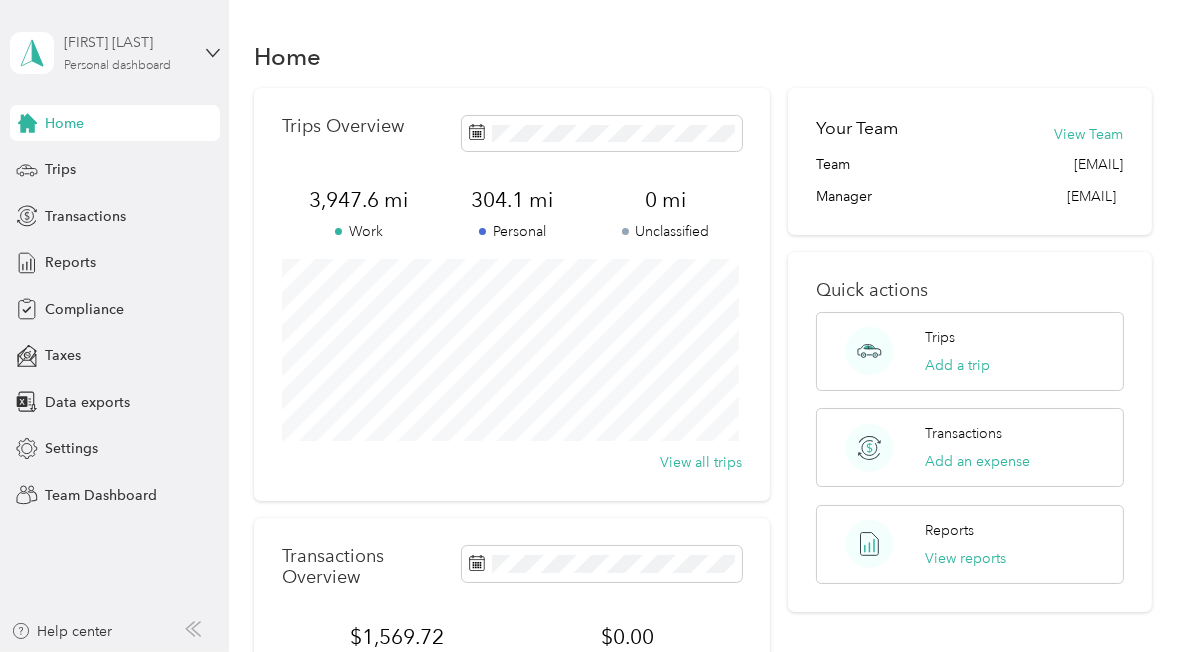 click on "[FIRST] [LAST] Personal dashboard" at bounding box center [126, 52] 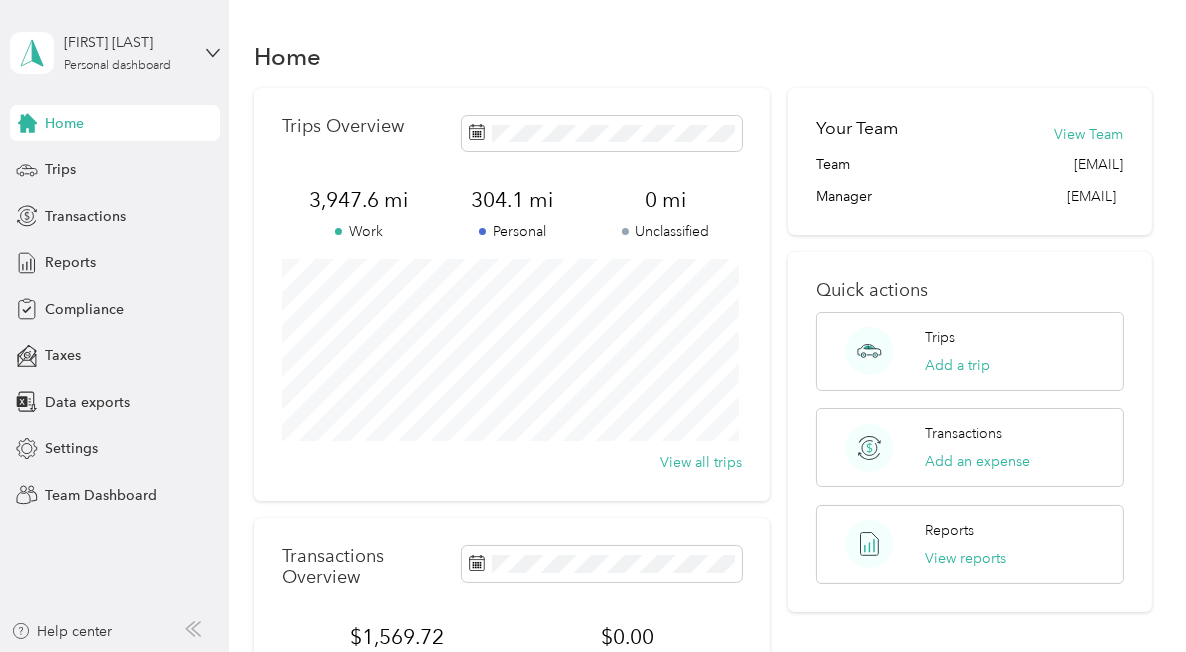 click on "Team dashboard" at bounding box center [162, 160] 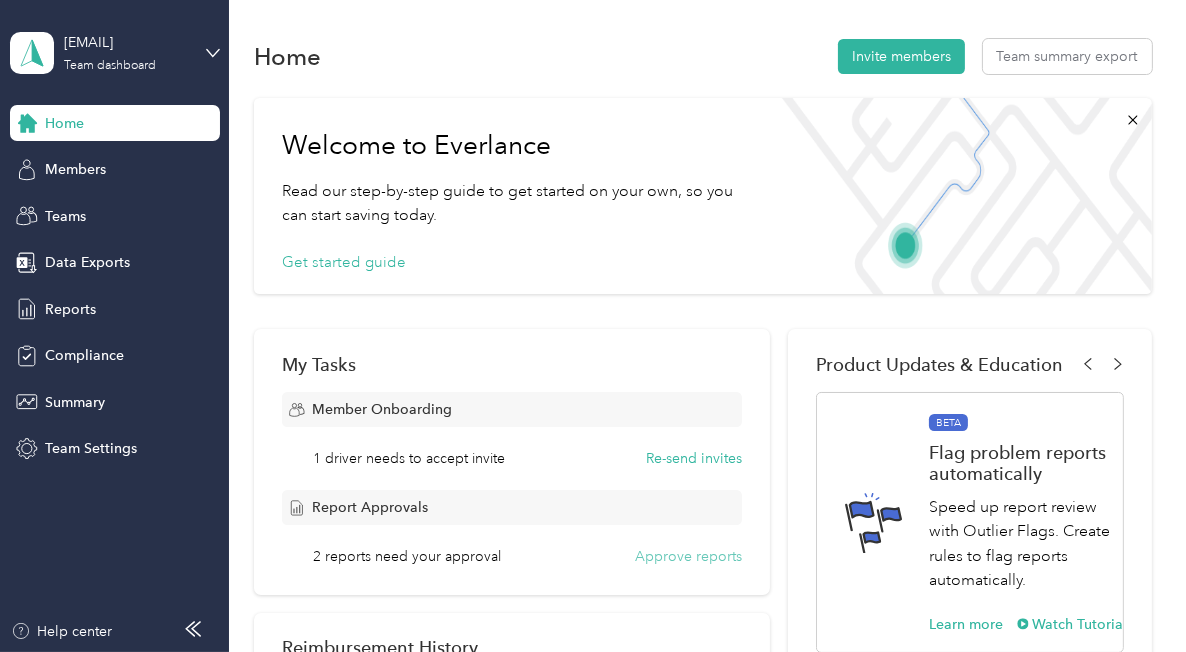 click on "Approve reports" at bounding box center [688, 556] 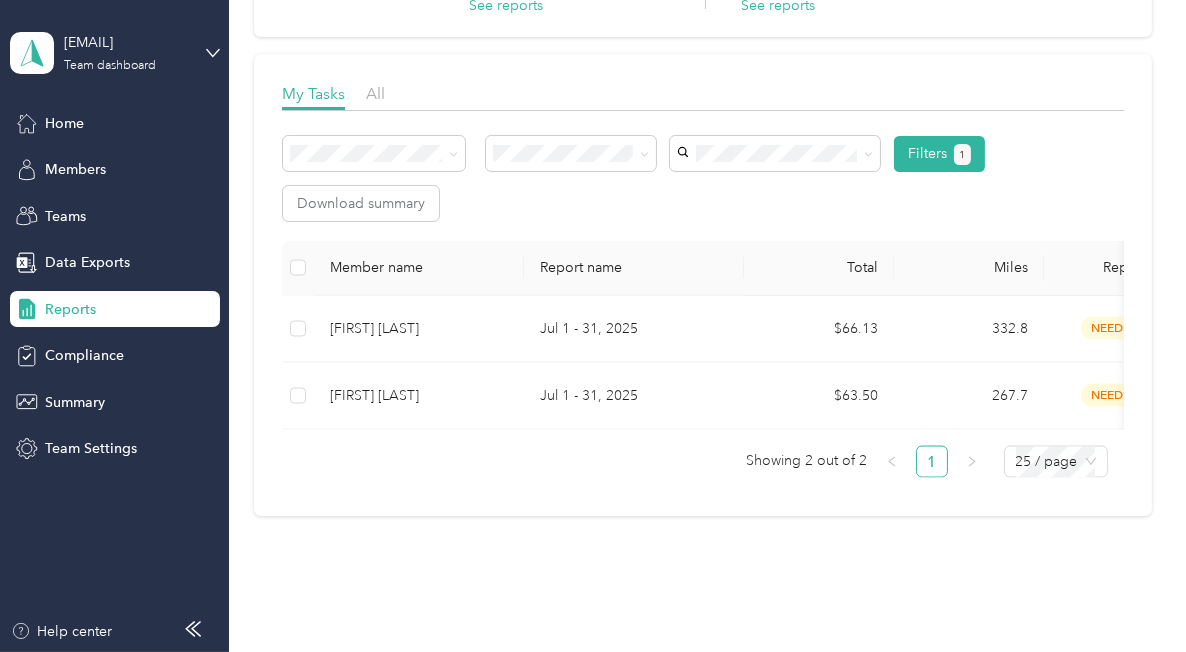 scroll, scrollTop: 288, scrollLeft: 0, axis: vertical 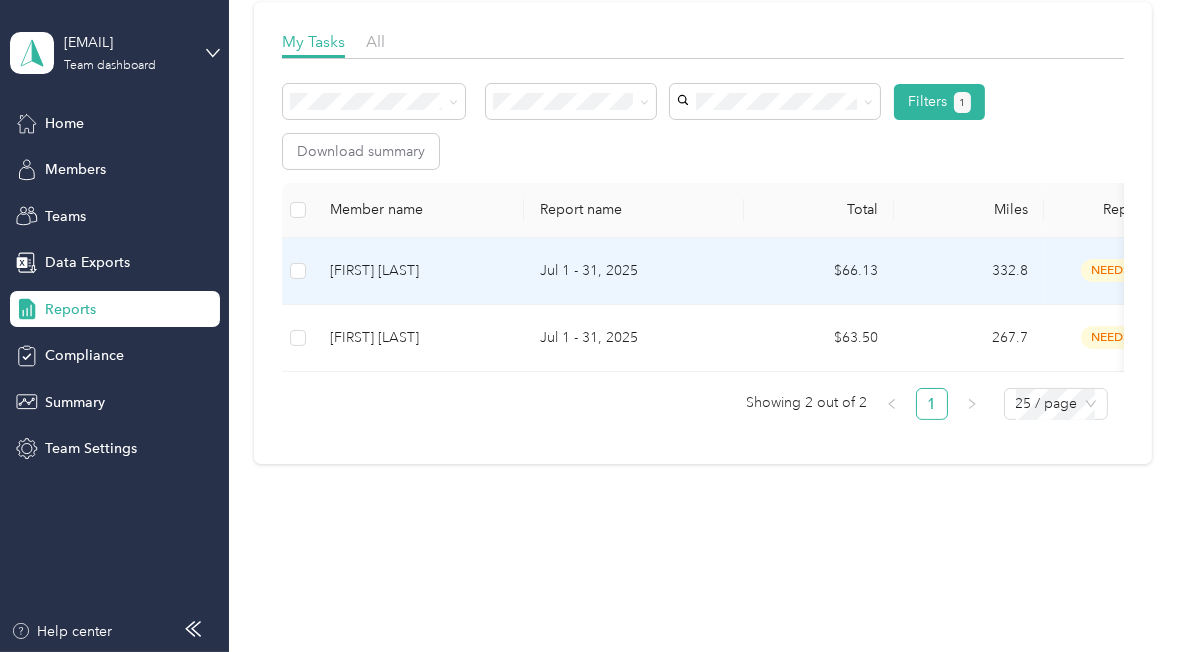 click on "[FIRST] [LAST]" at bounding box center [419, 271] 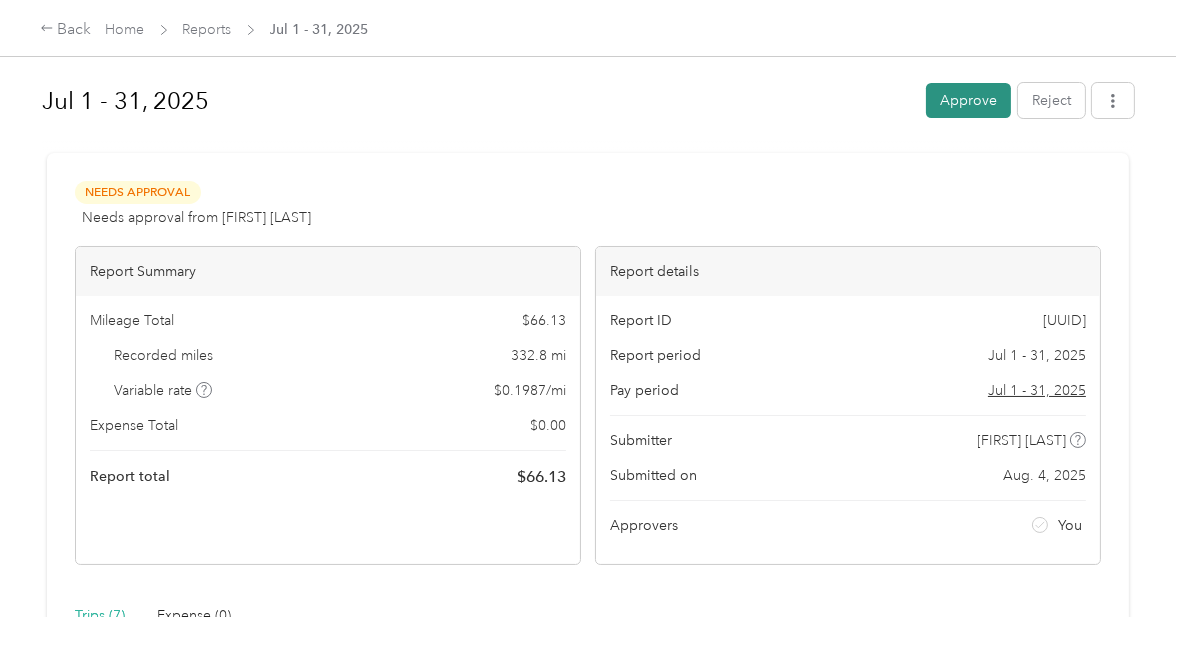 click on "Approve" at bounding box center (968, 100) 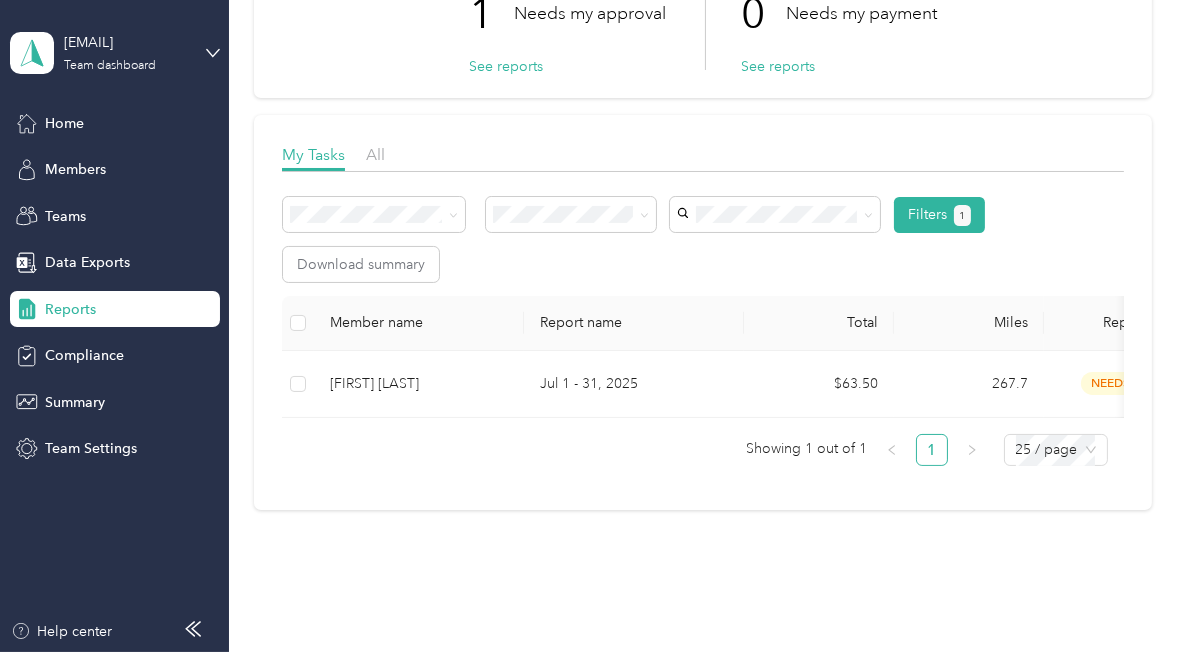 scroll, scrollTop: 173, scrollLeft: 0, axis: vertical 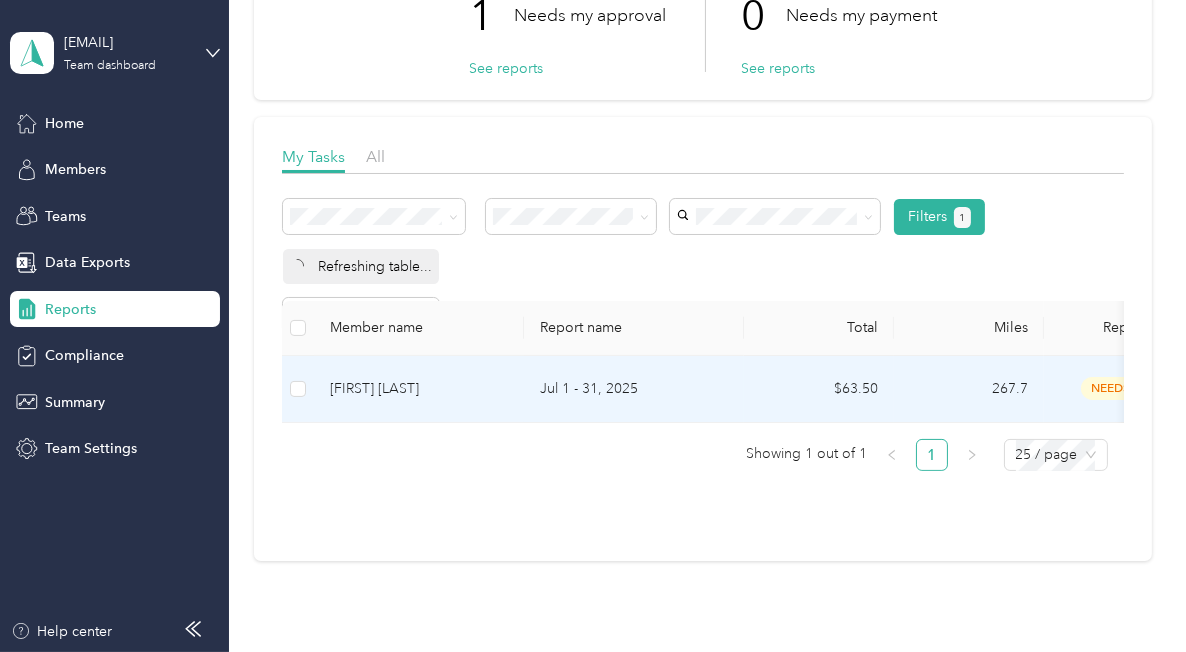 click on "[FIRST] [LAST]" at bounding box center [419, 389] 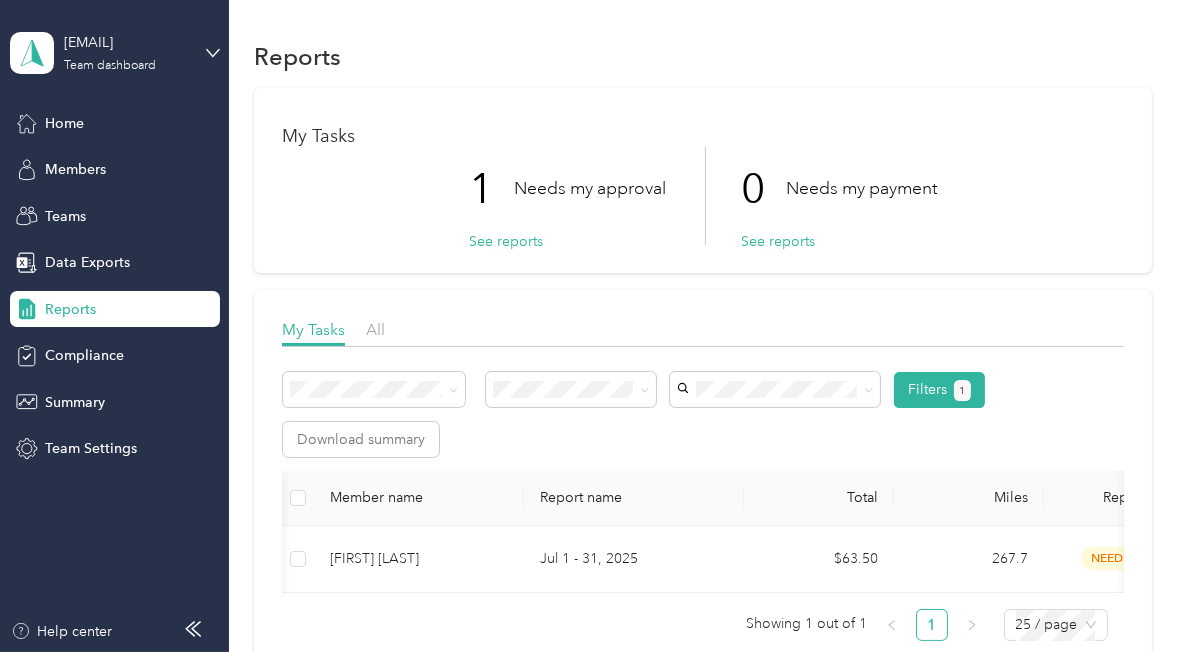 scroll, scrollTop: 0, scrollLeft: 731, axis: horizontal 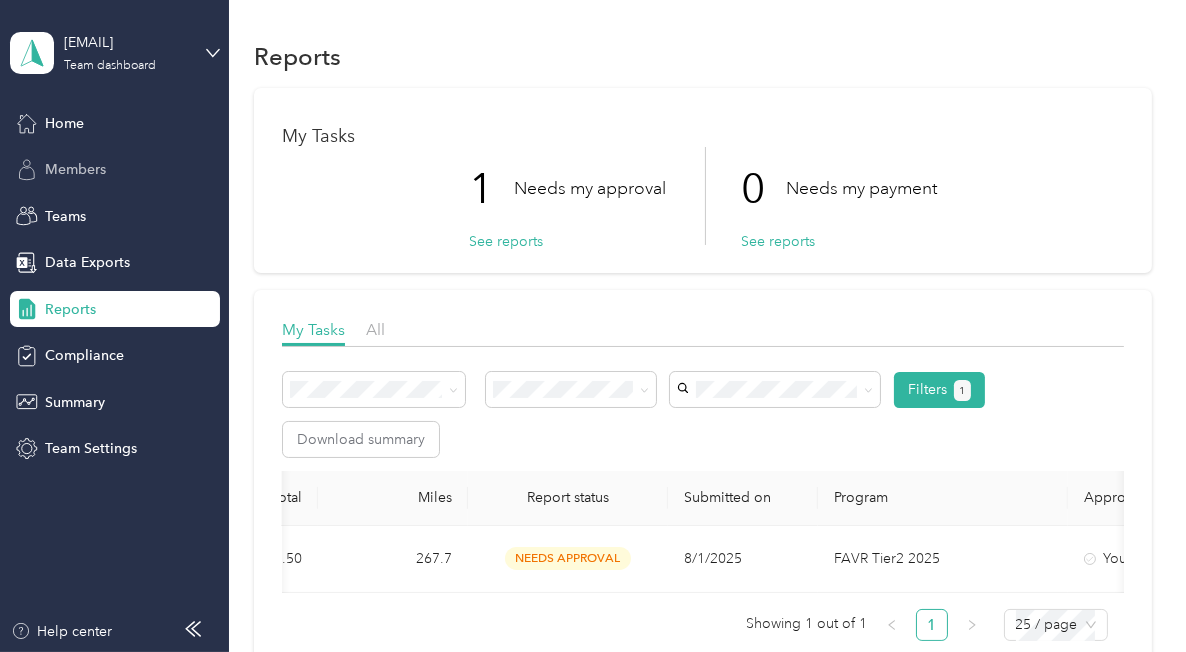 click on "Members" at bounding box center [115, 170] 